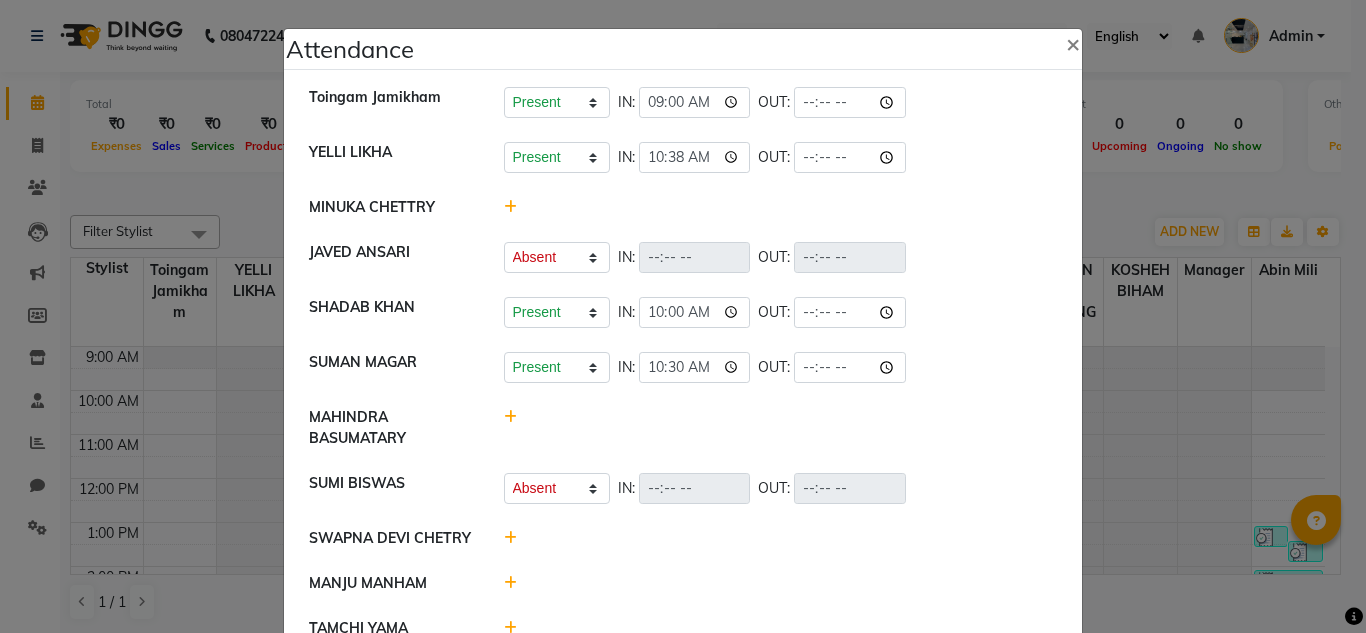 select on "A" 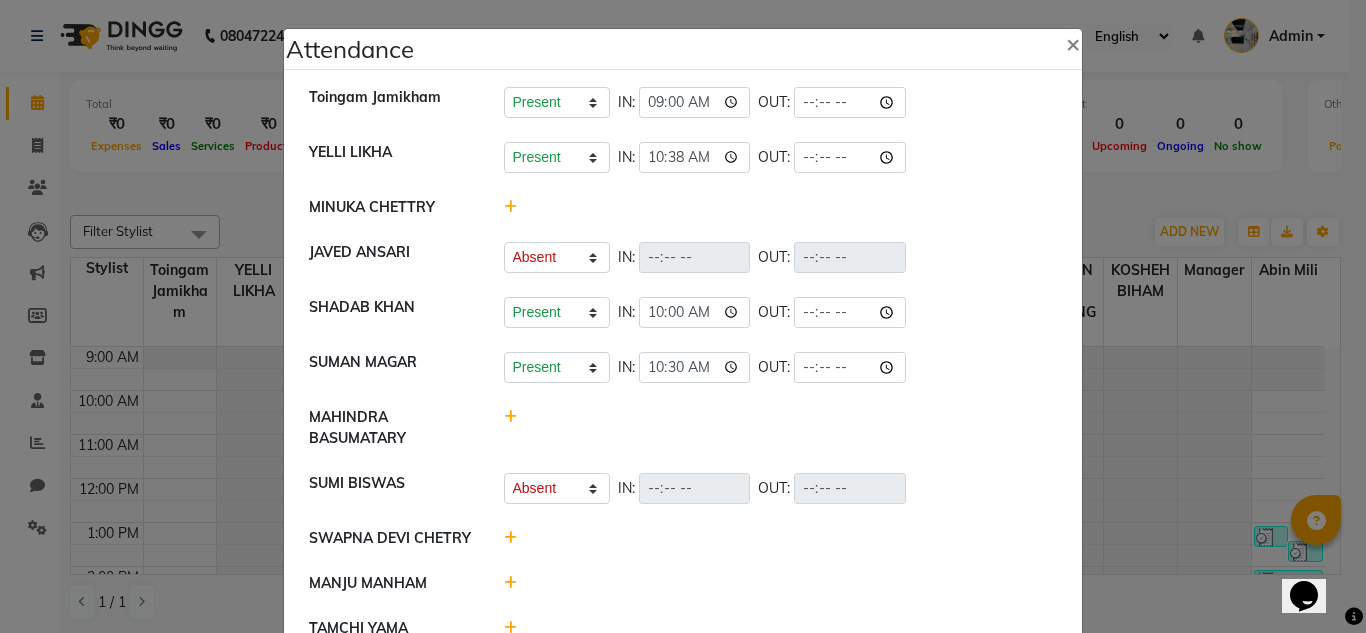 scroll, scrollTop: 0, scrollLeft: 0, axis: both 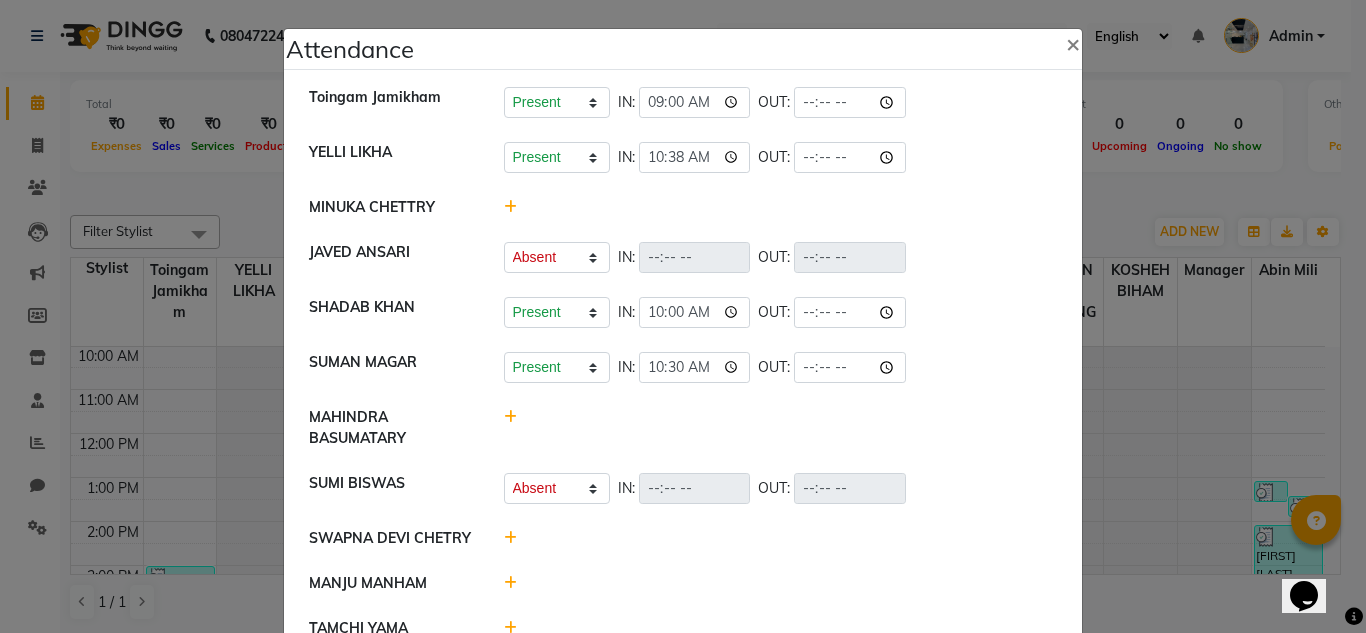 click 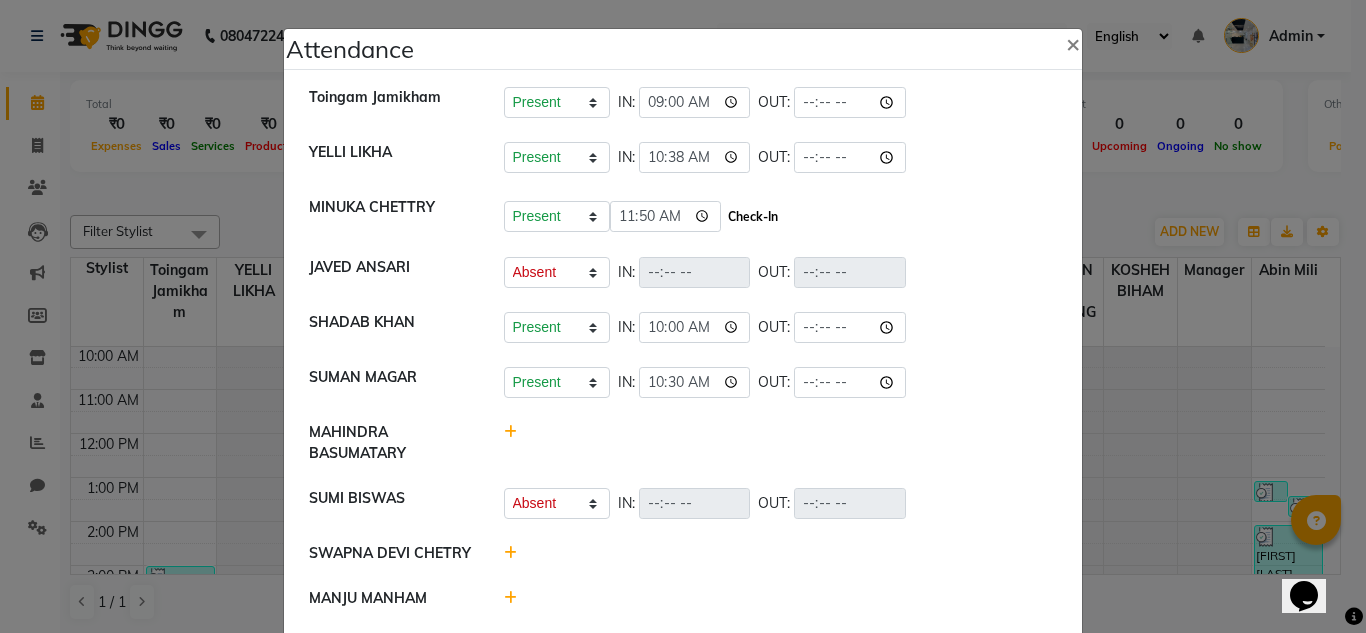 click on "Check-In" 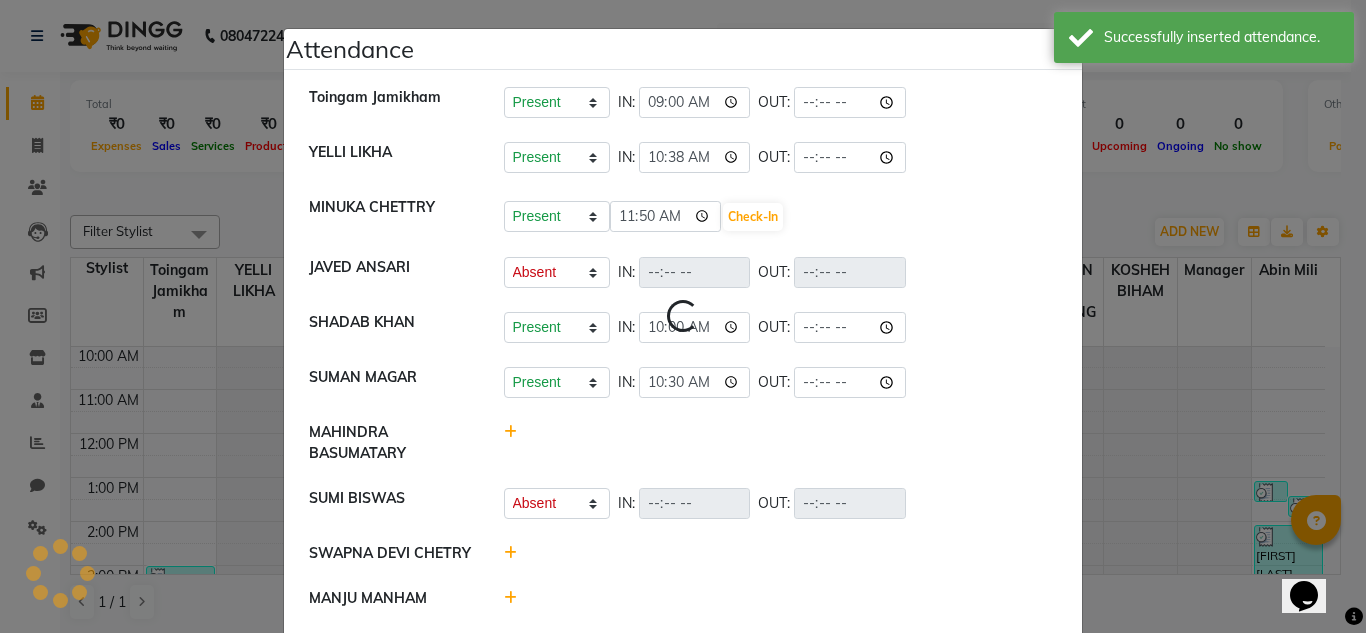 select on "A" 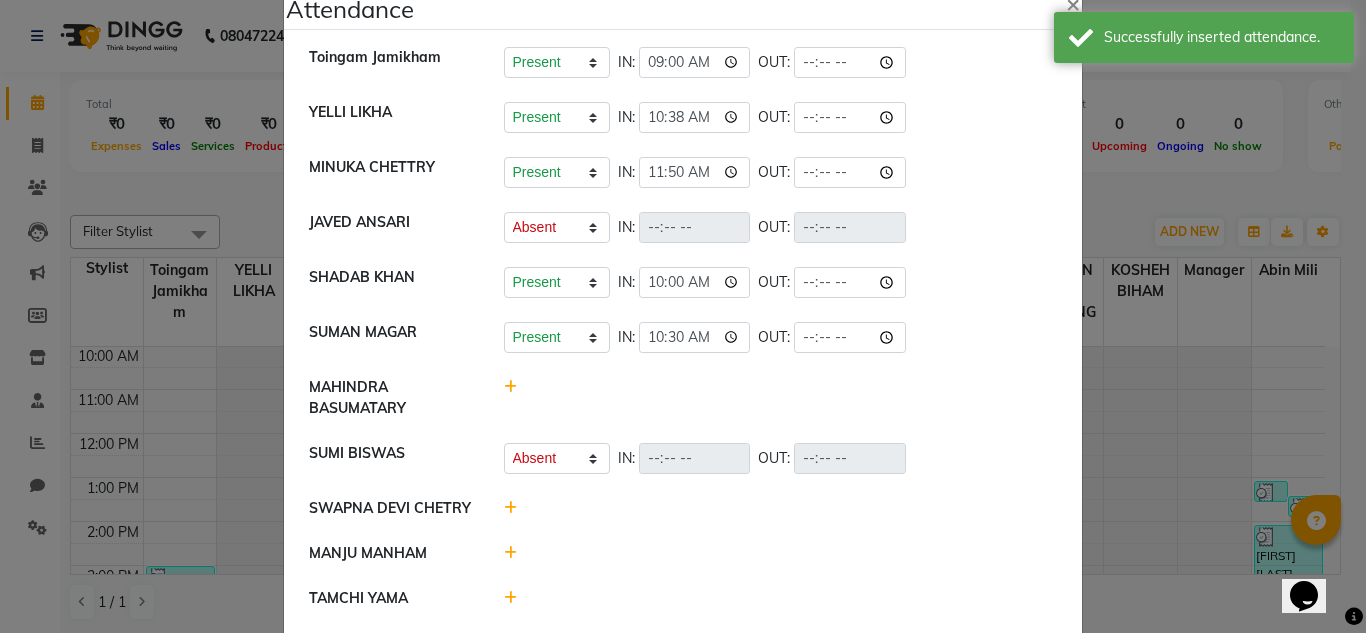 scroll, scrollTop: 43, scrollLeft: 0, axis: vertical 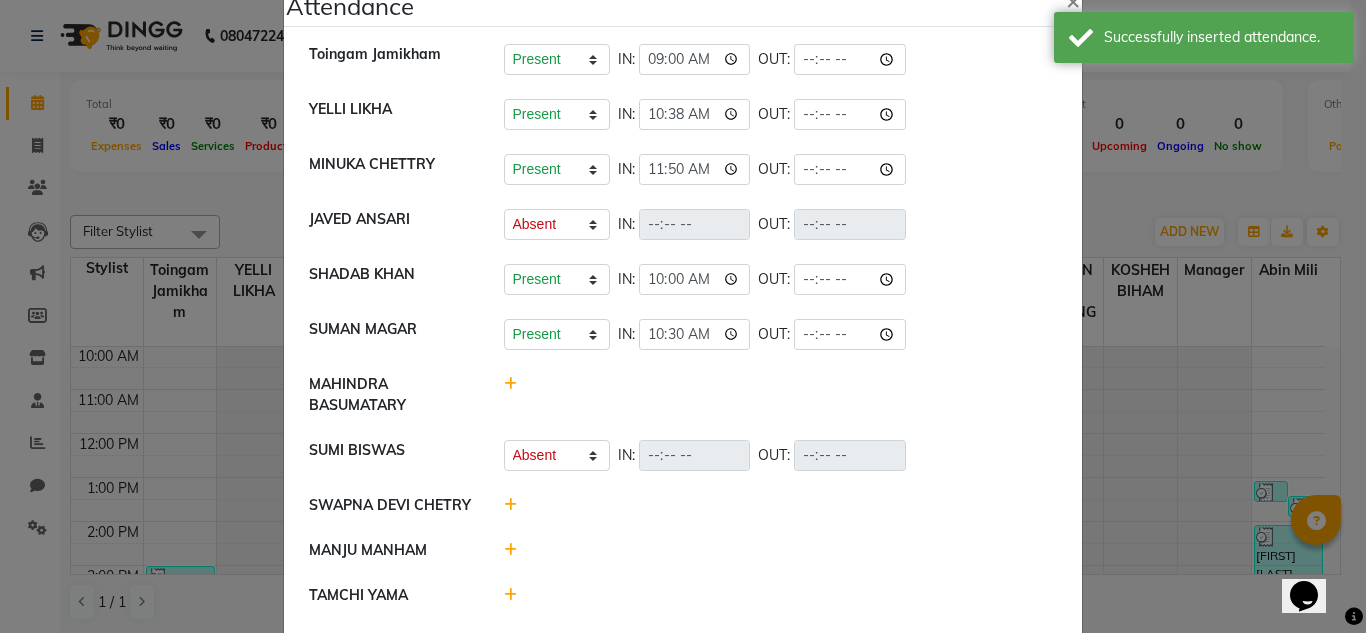 click 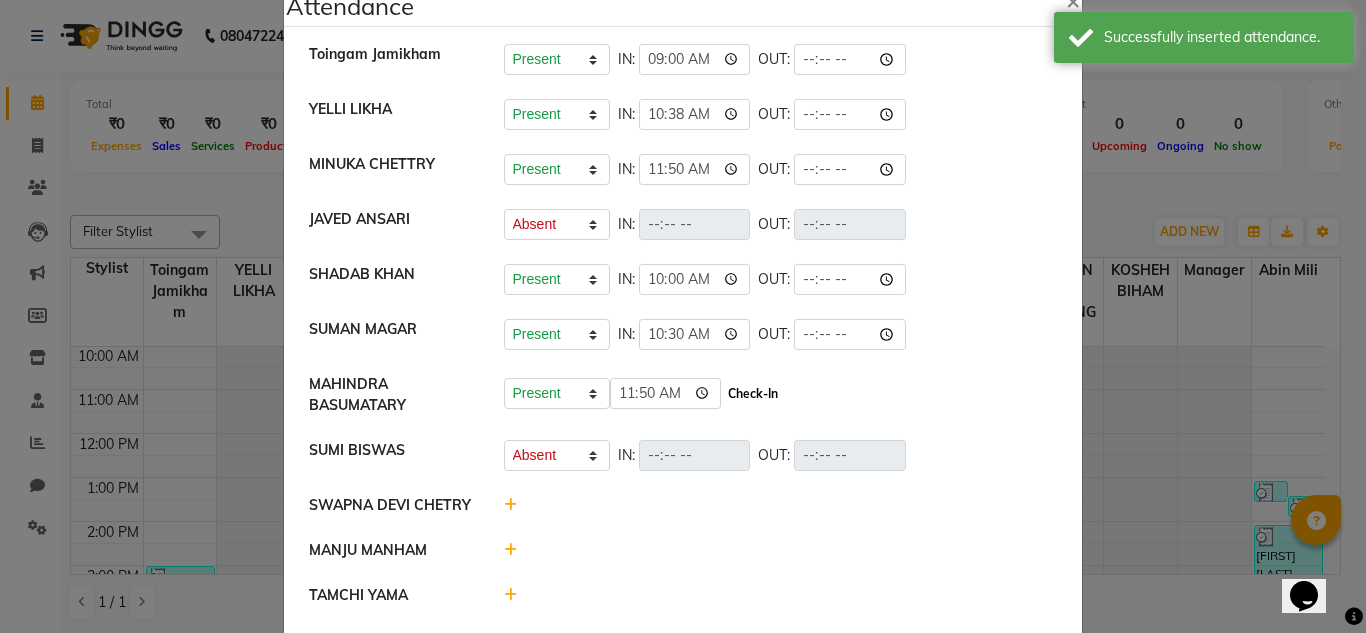 click on "Check-In" 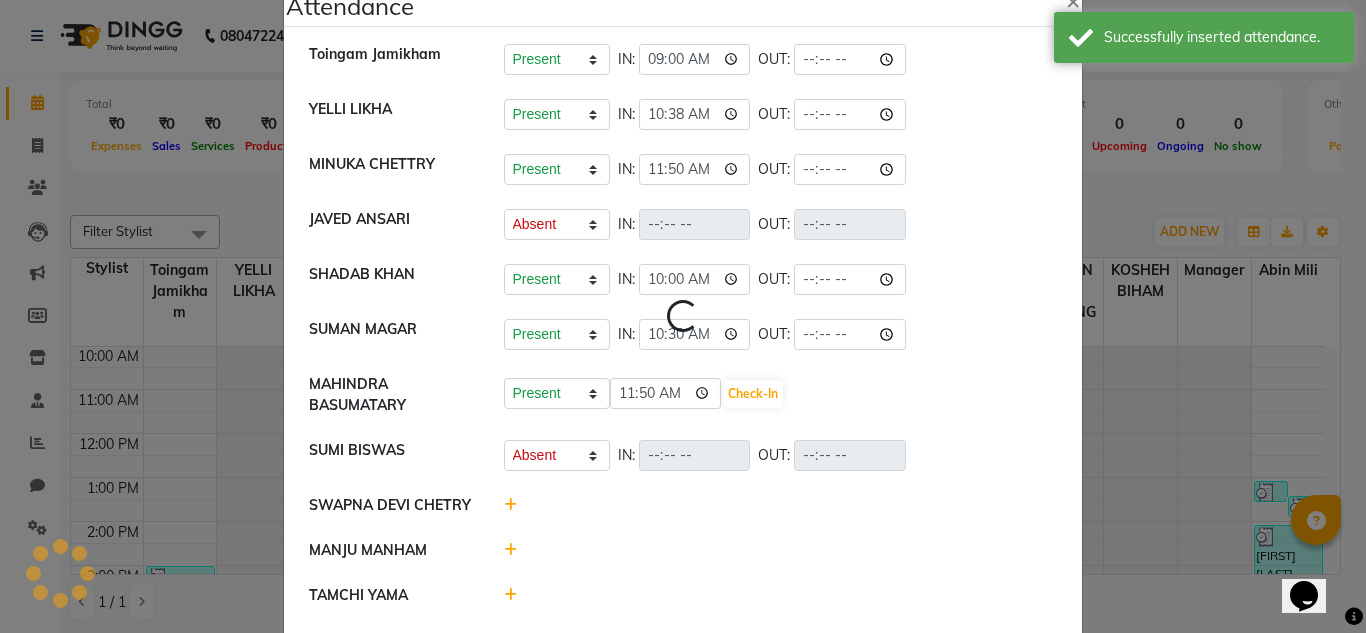 select on "A" 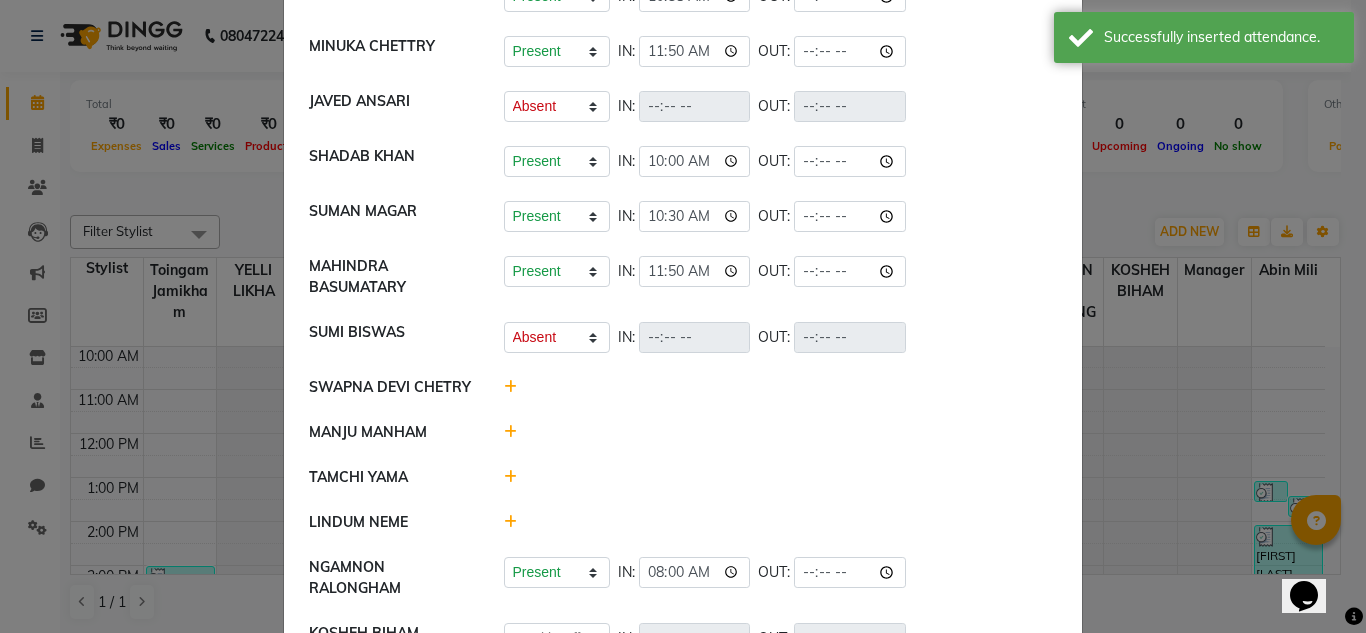 scroll, scrollTop: 164, scrollLeft: 0, axis: vertical 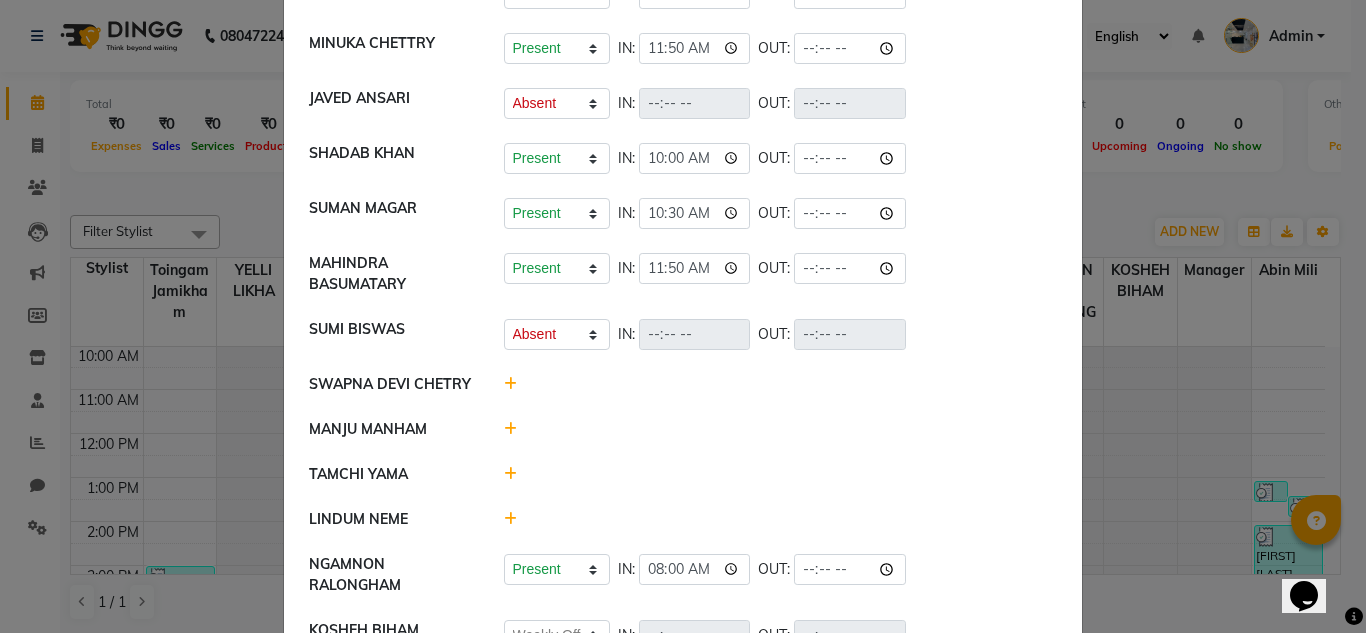 click 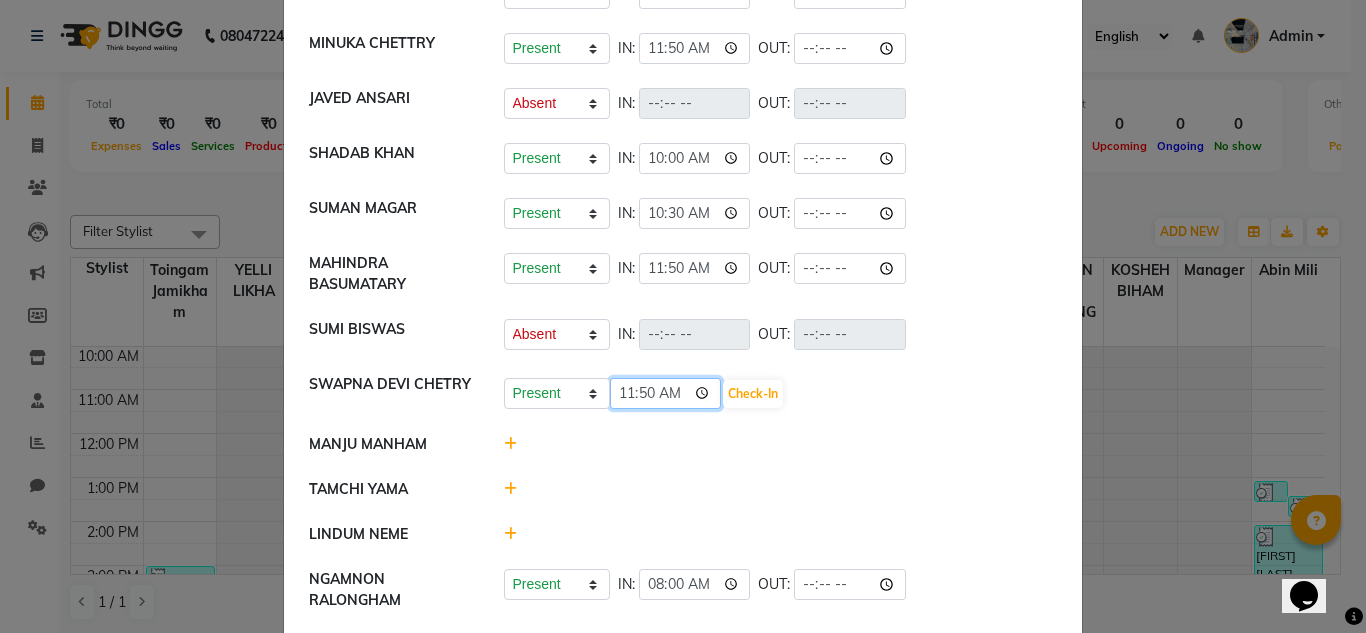 click on "11:50" 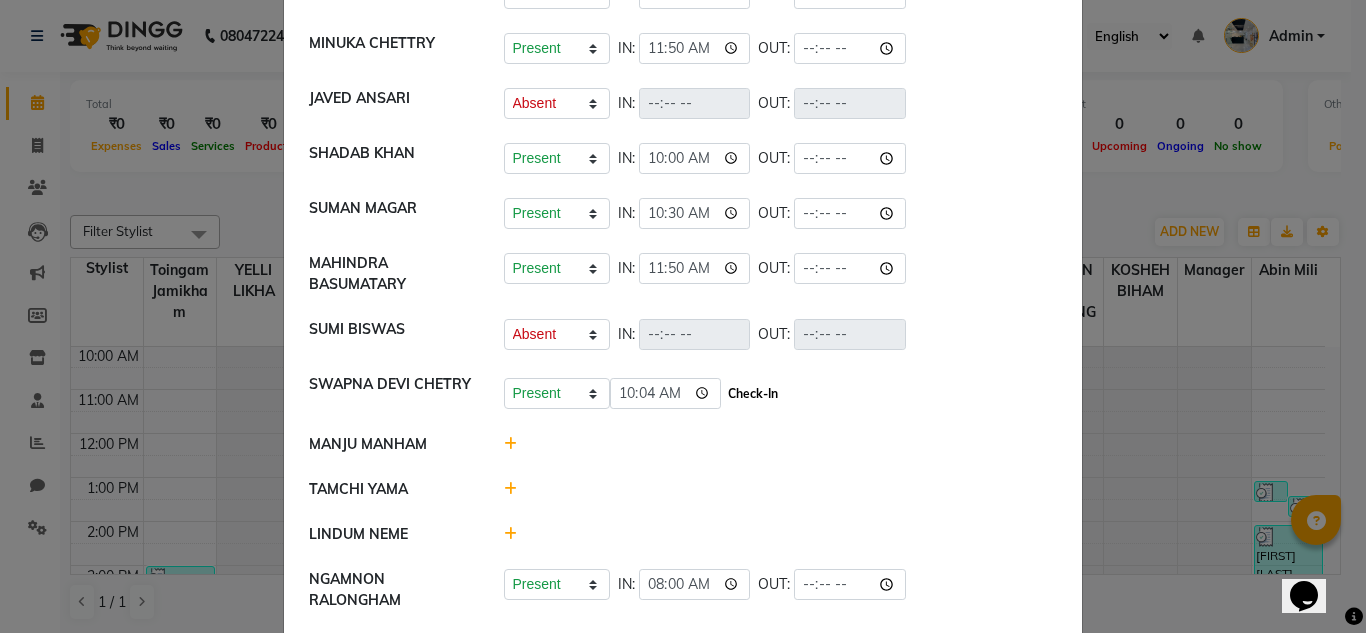type on "10:04" 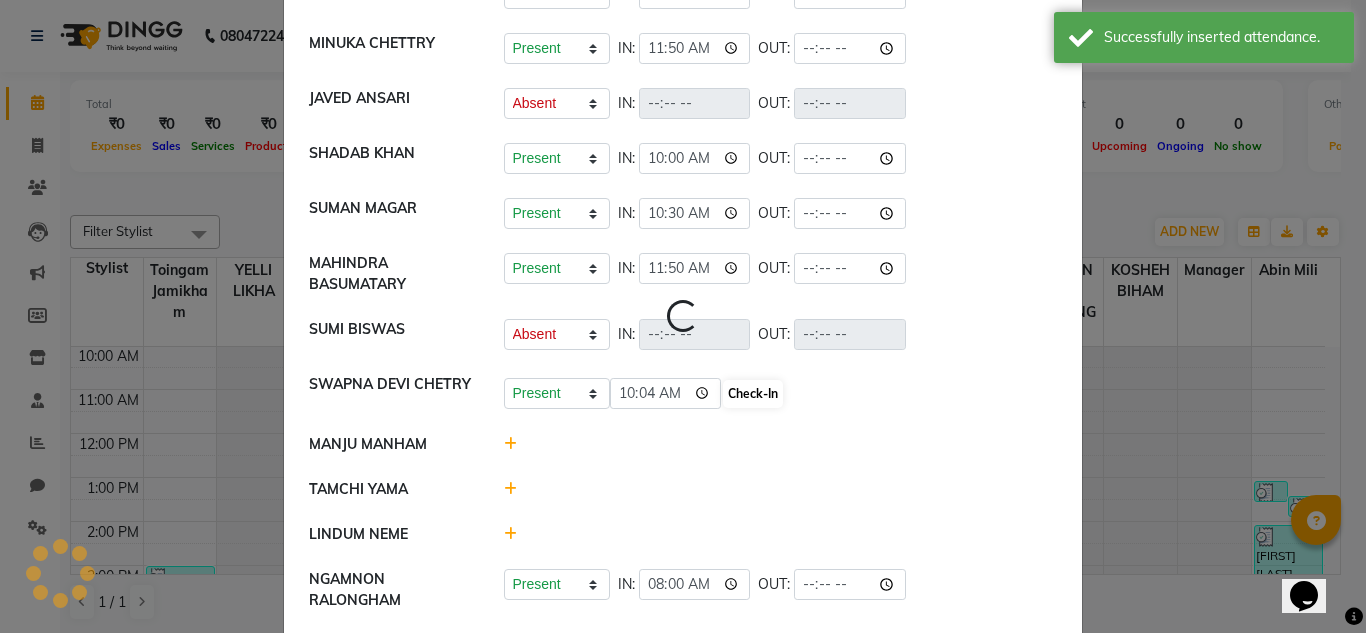 select on "A" 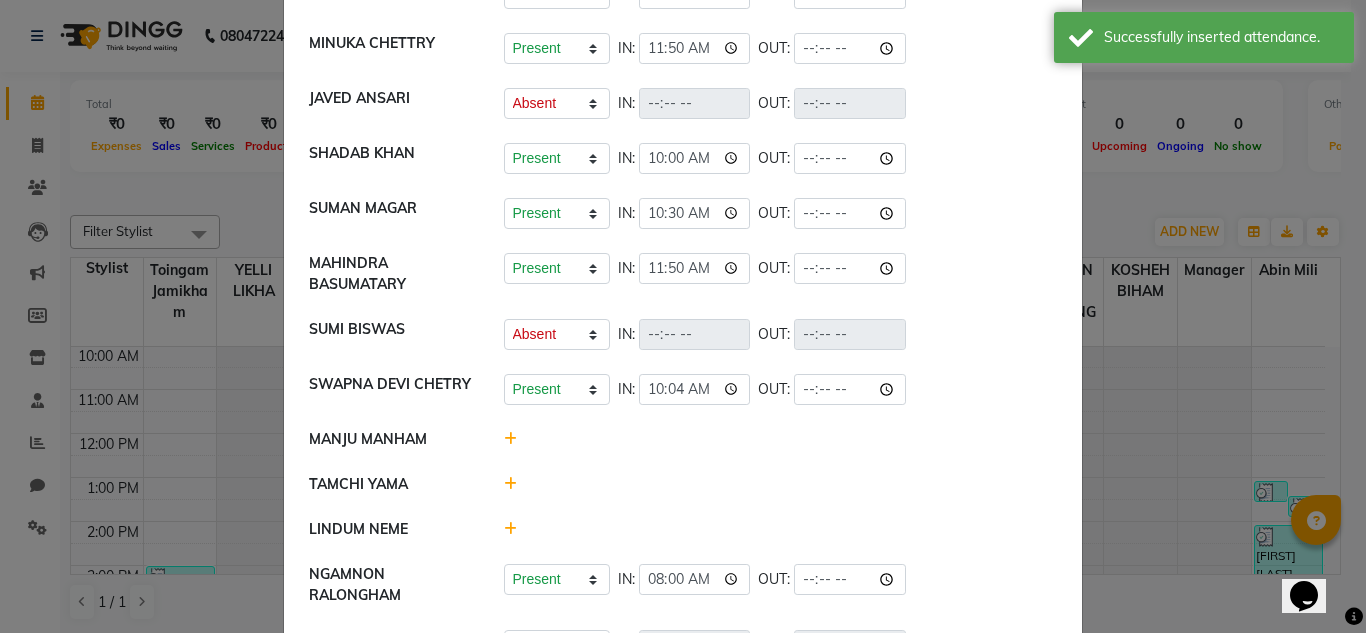 click 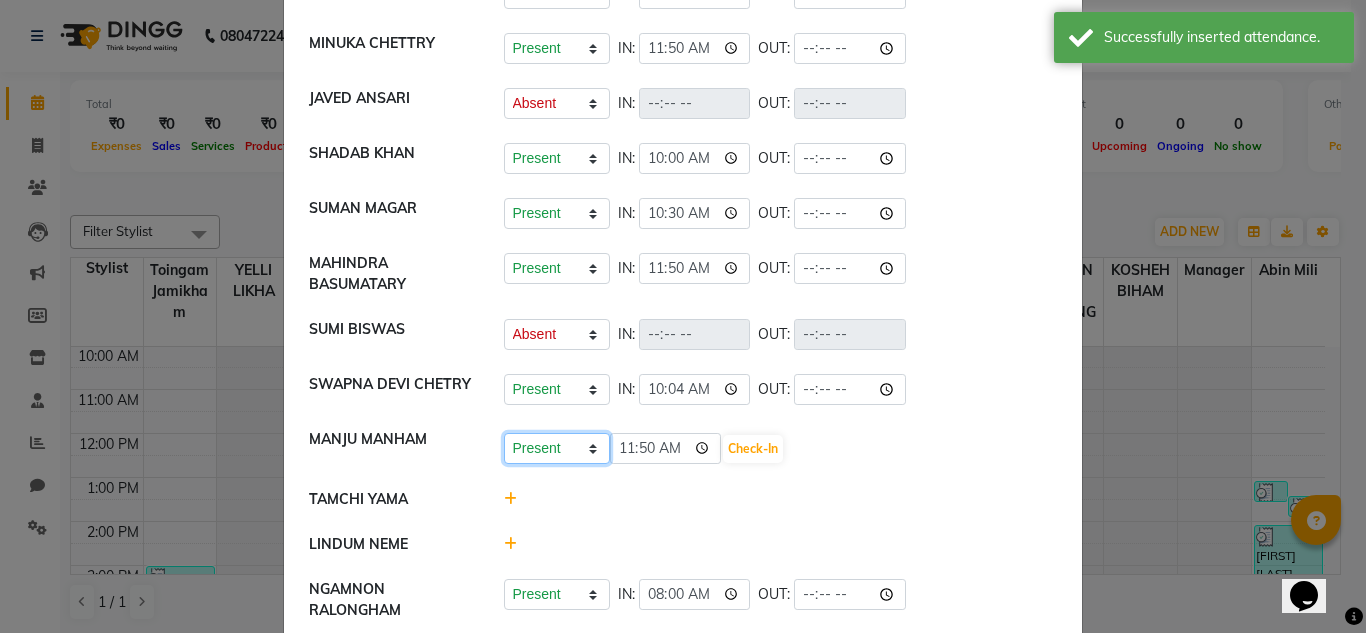 click on "Present Absent Late Half Day Weekly Off" 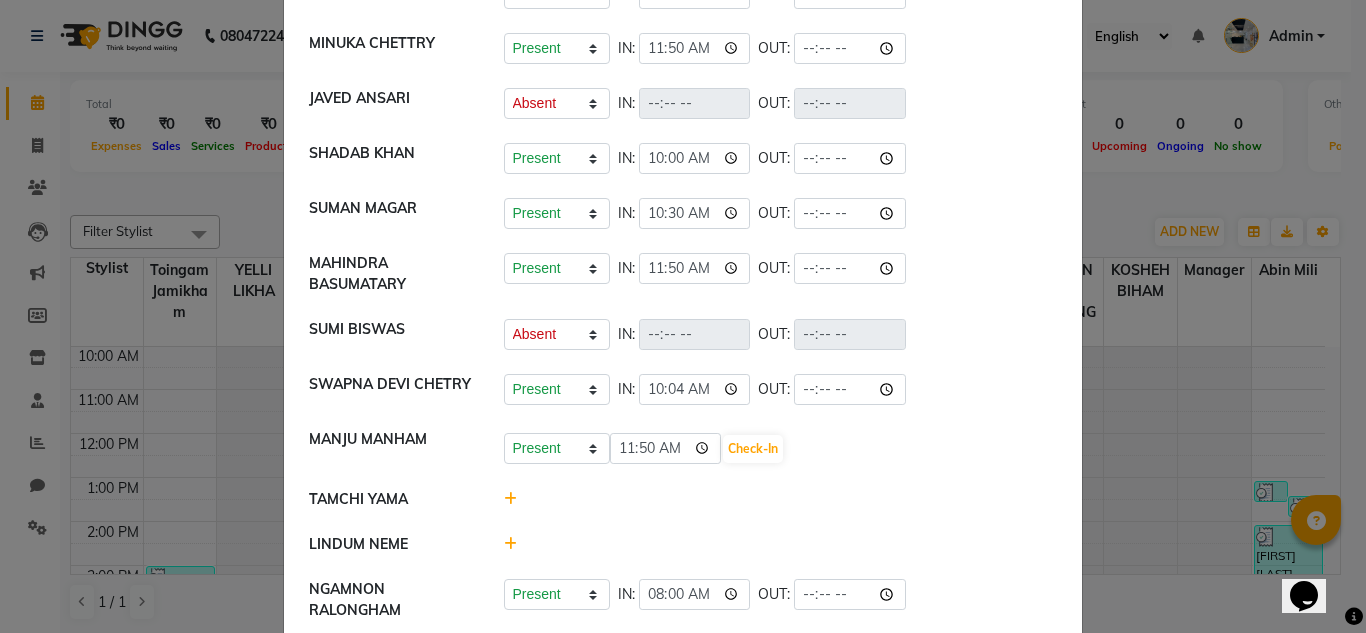 click 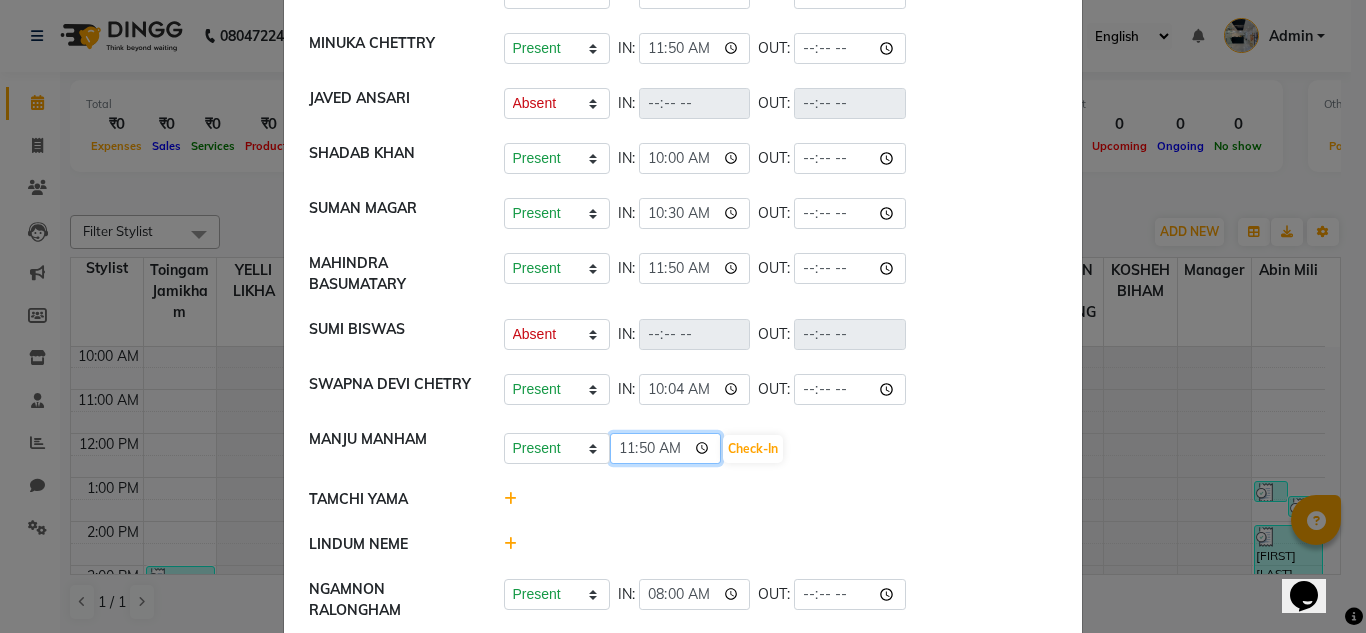 click on "11:50" 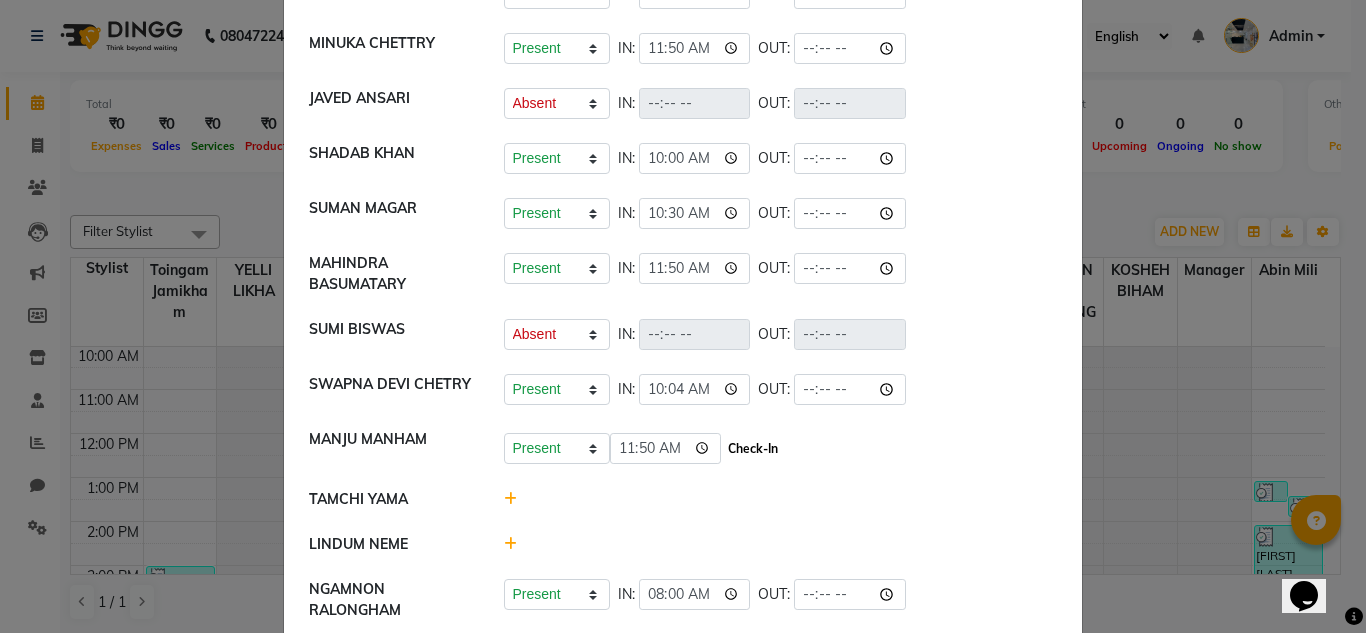 click on "Check-In" 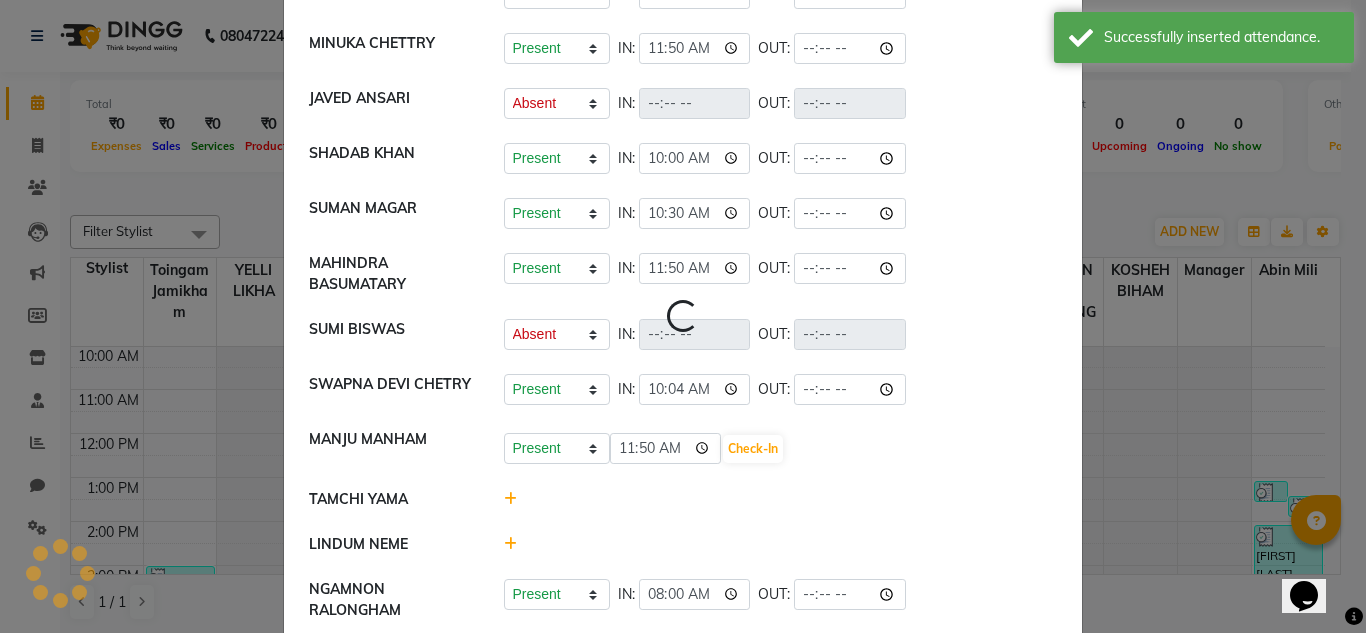 click 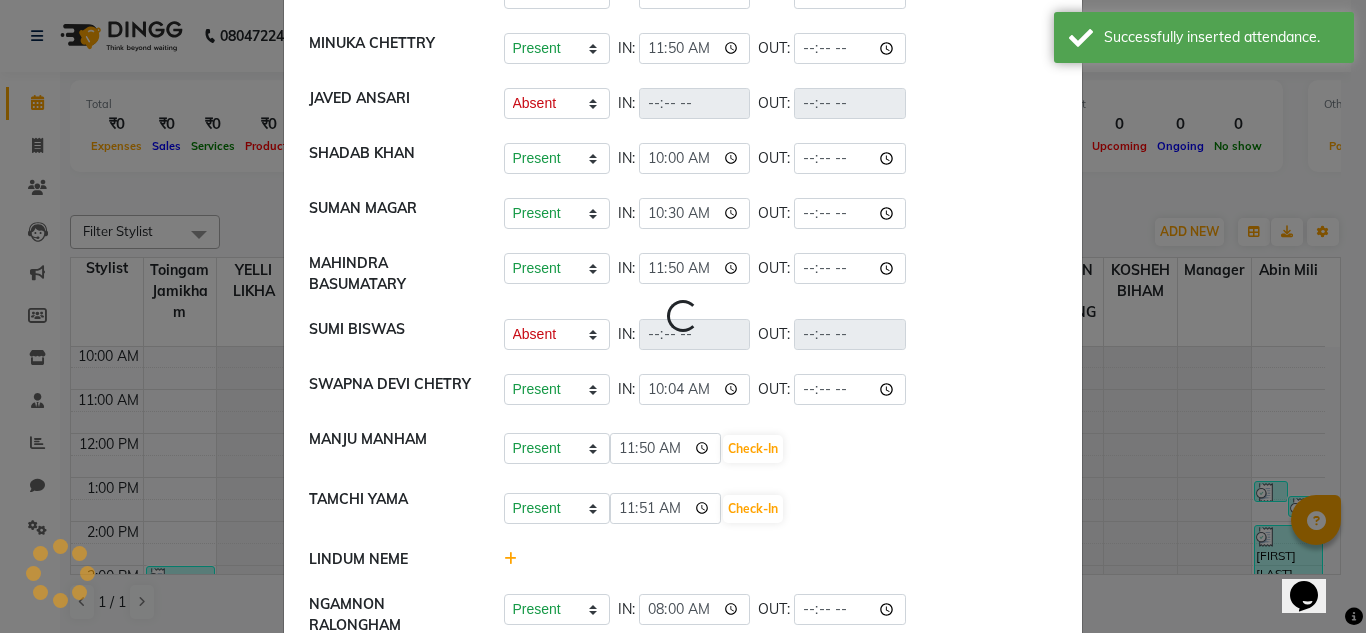 select on "A" 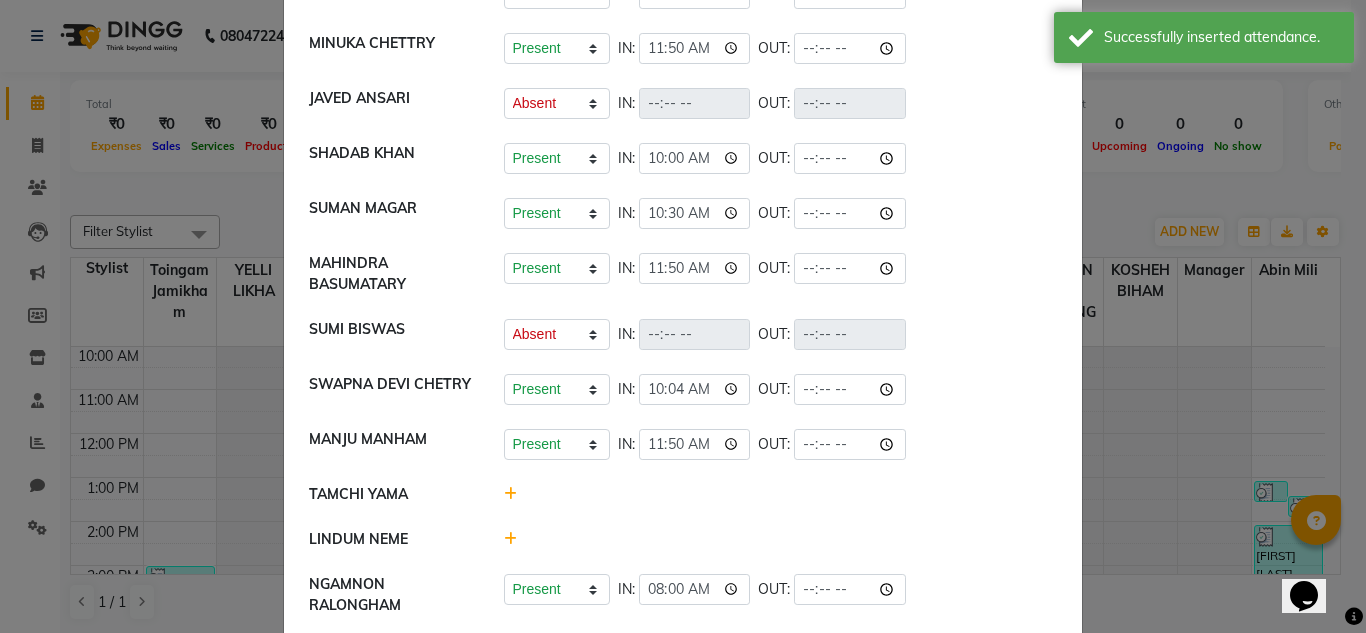 click 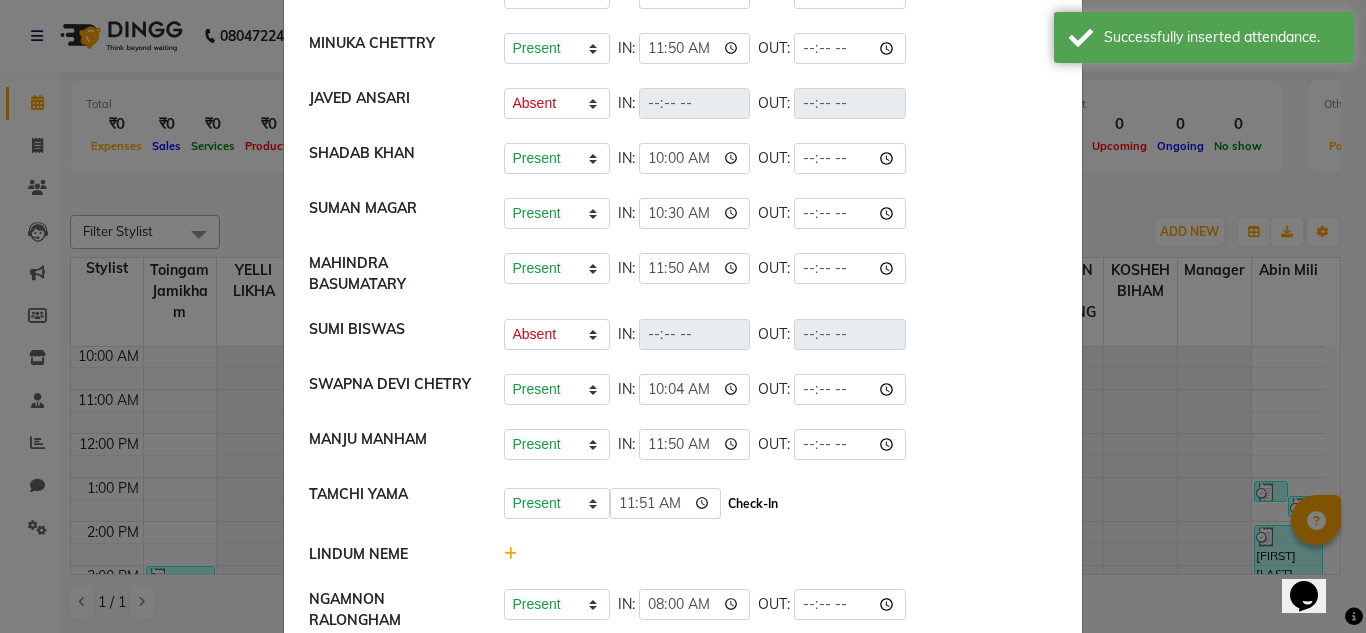 click on "Check-In" 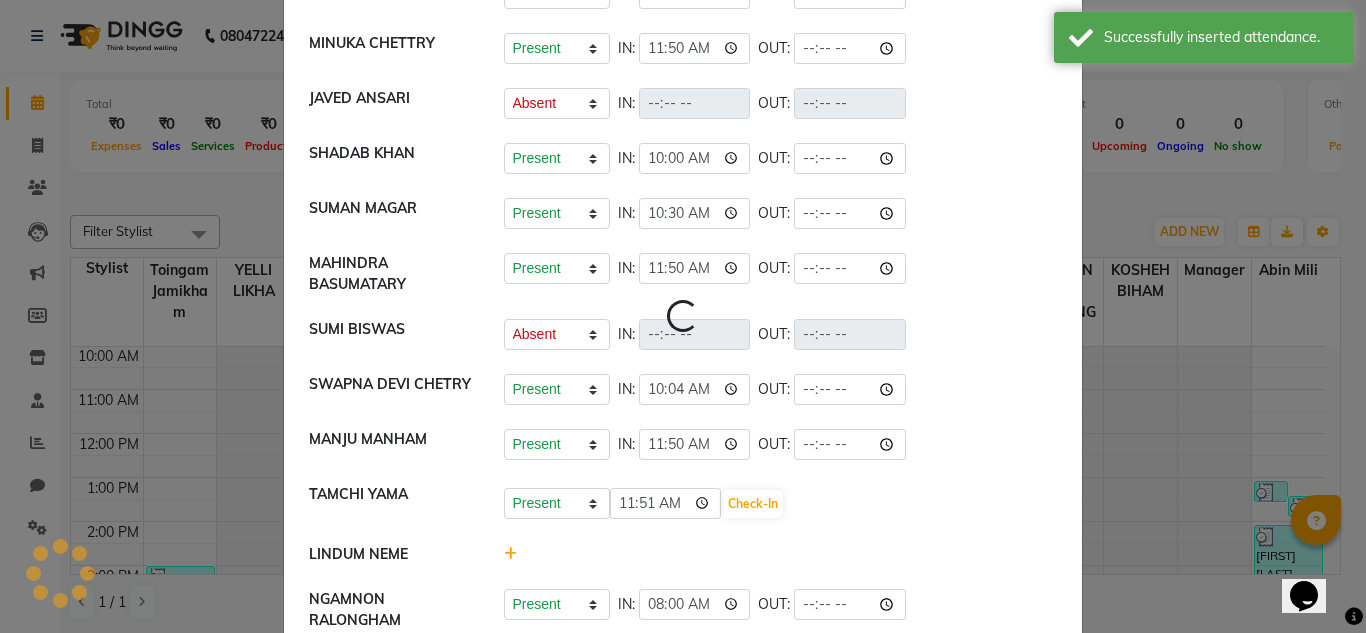 select on "A" 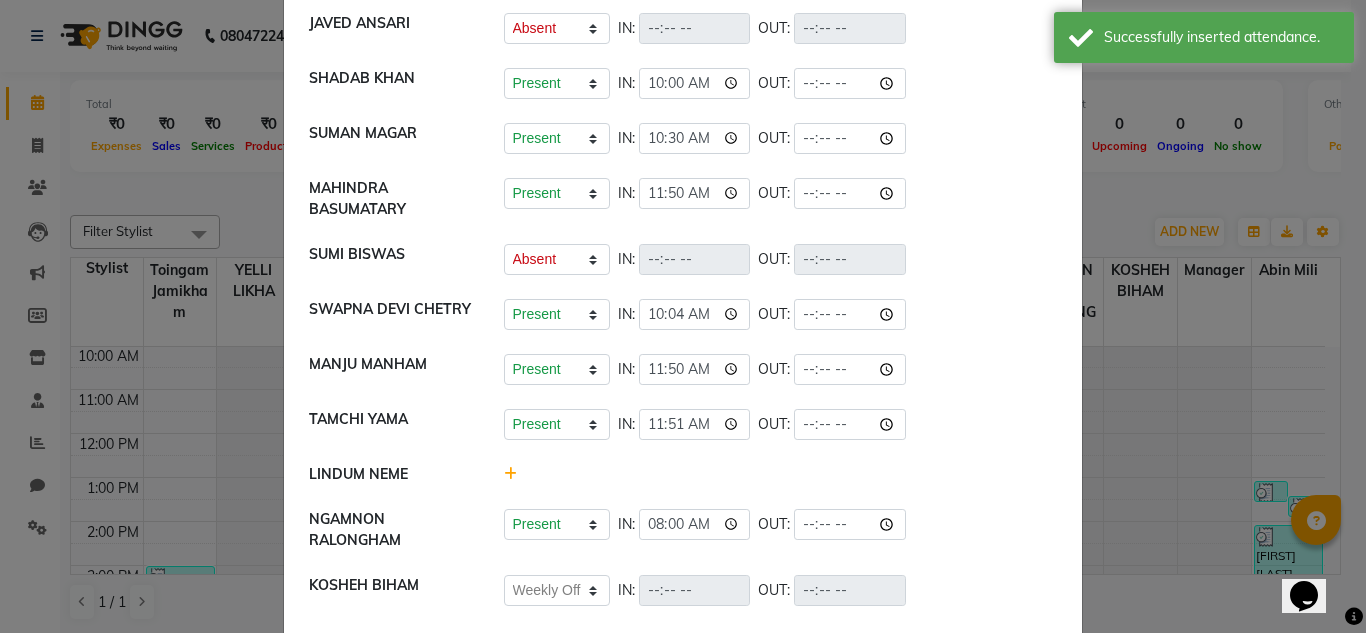 scroll, scrollTop: 240, scrollLeft: 0, axis: vertical 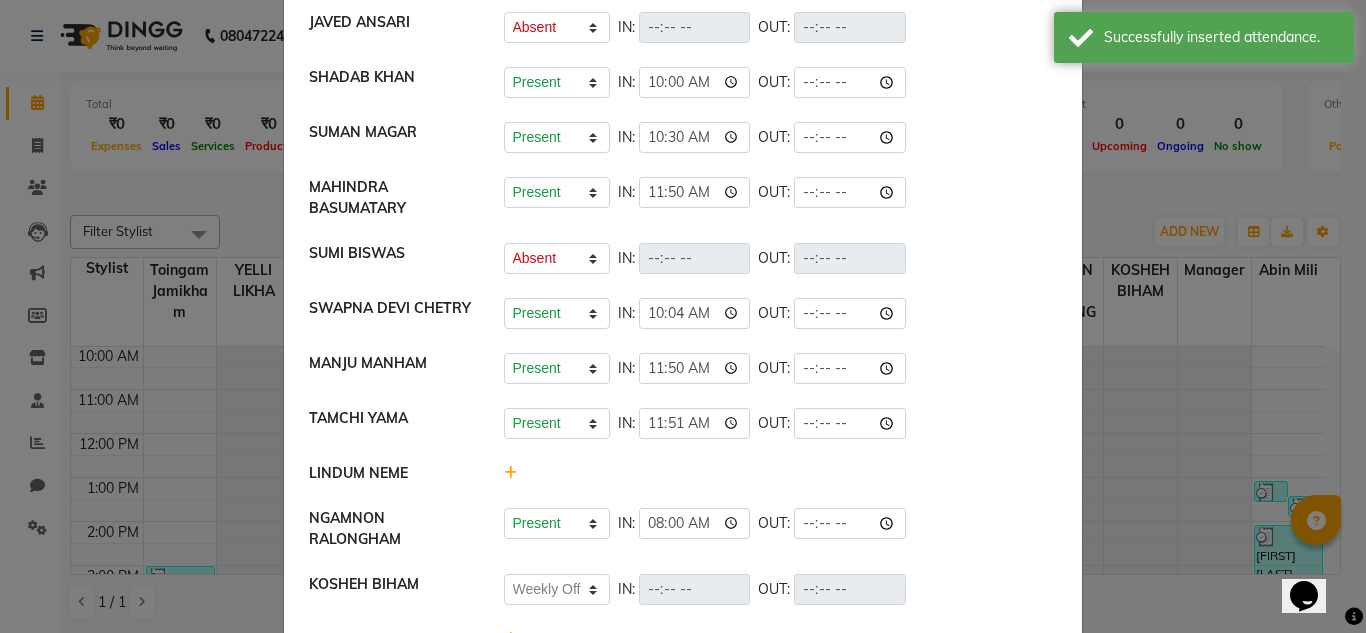 click 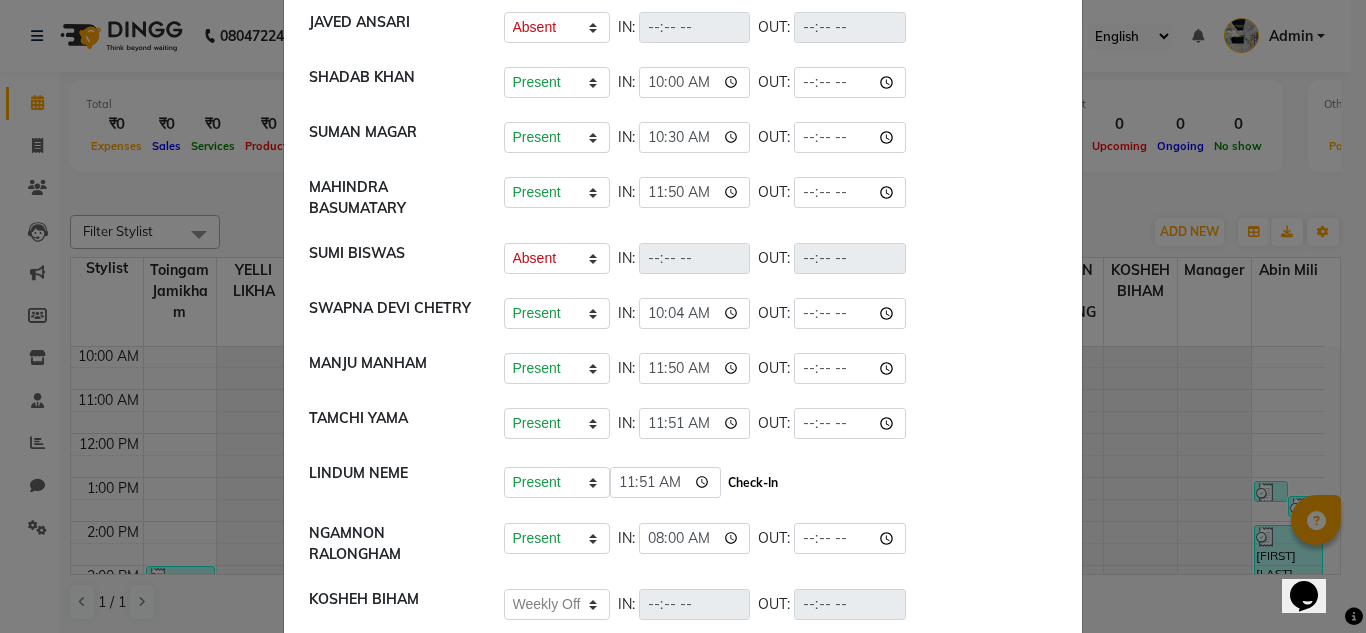 click on "Check-In" 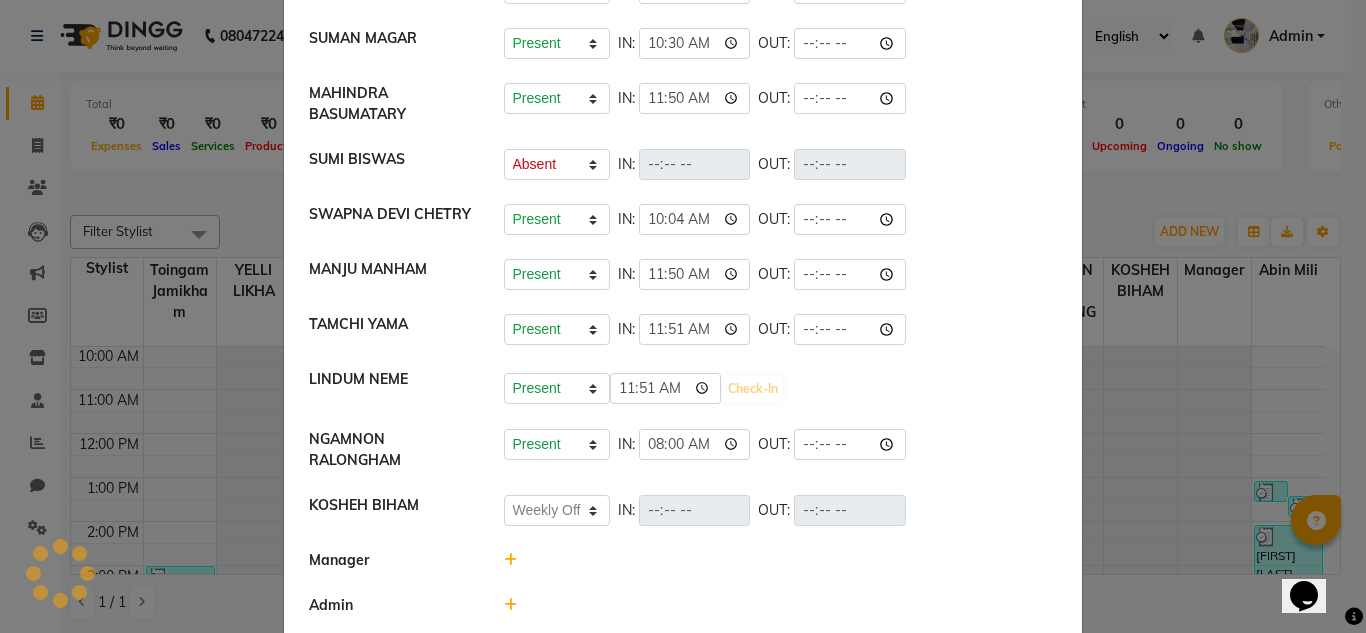 select on "A" 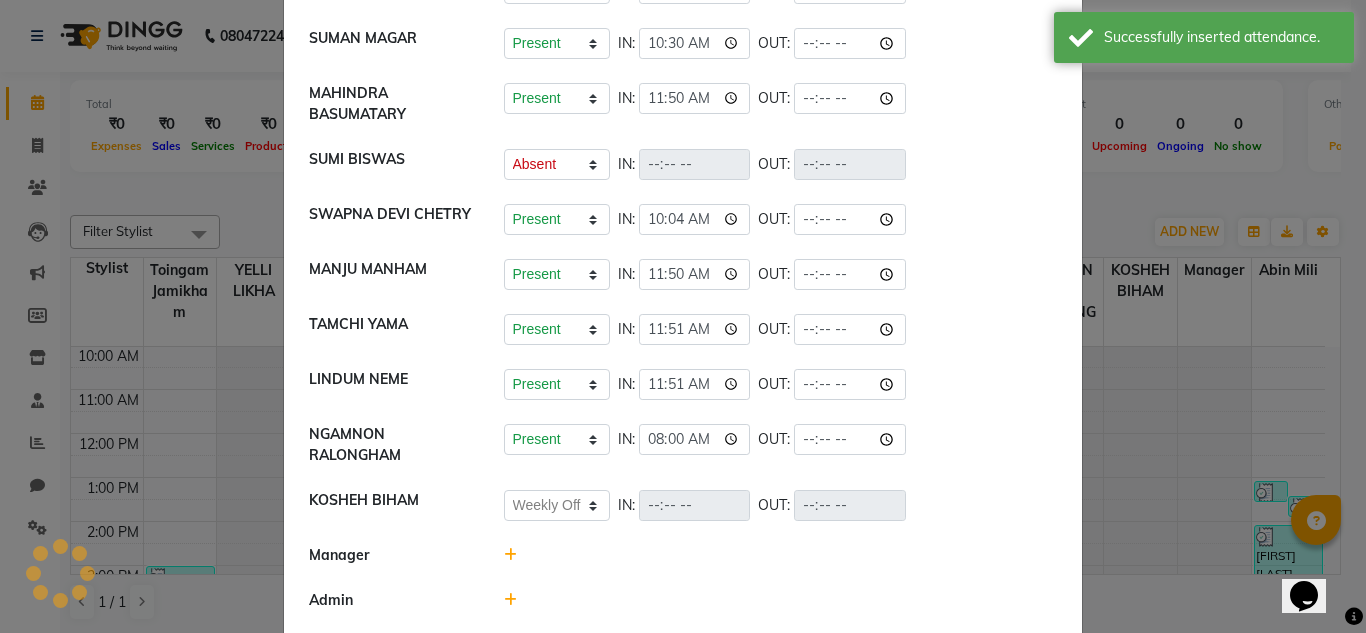 scroll, scrollTop: 403, scrollLeft: 0, axis: vertical 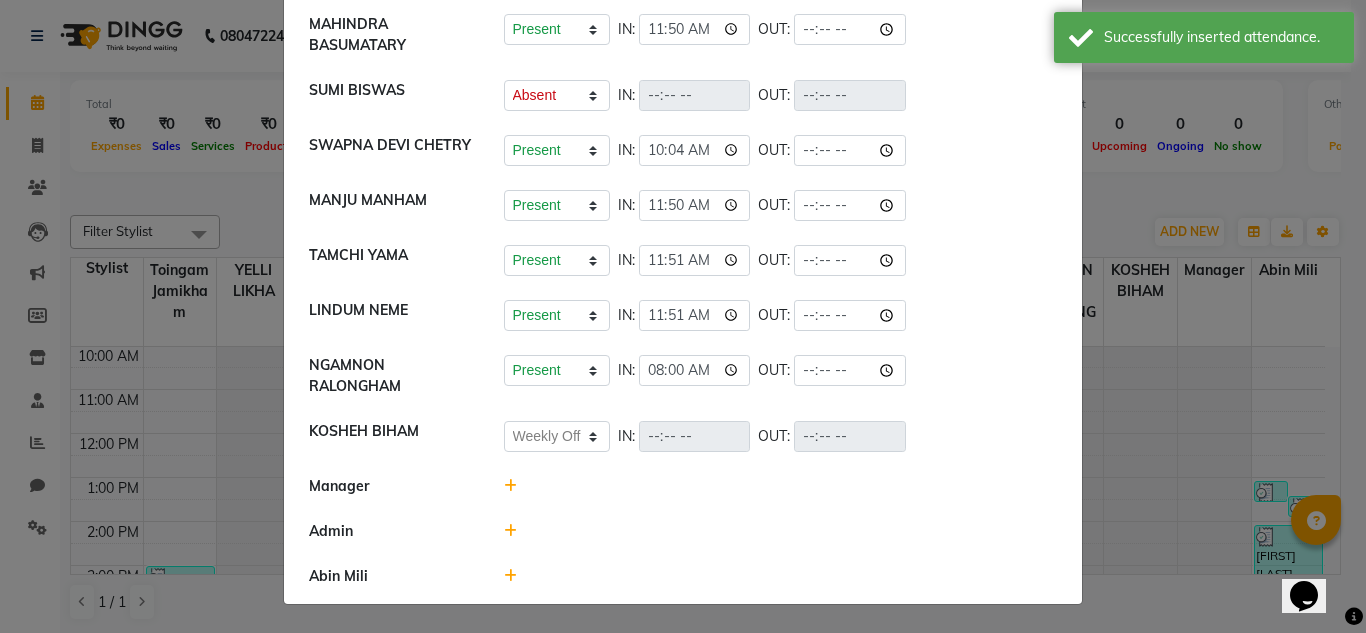 click 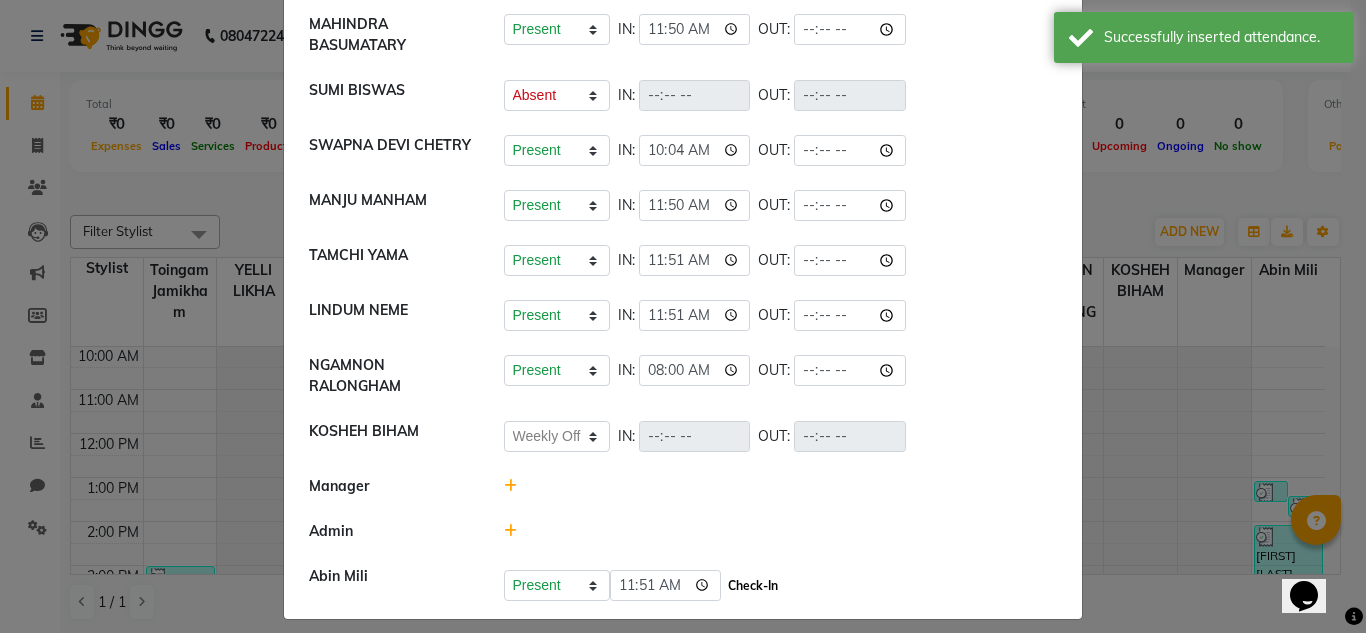 click on "Check-In" 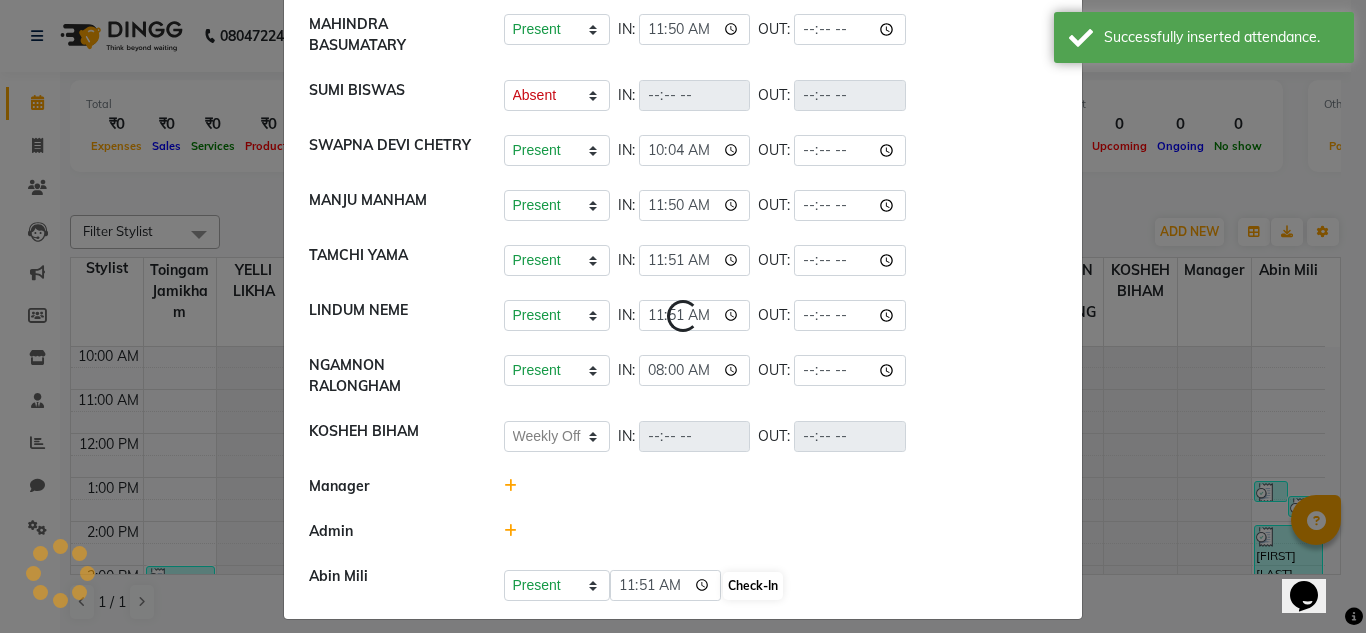select on "A" 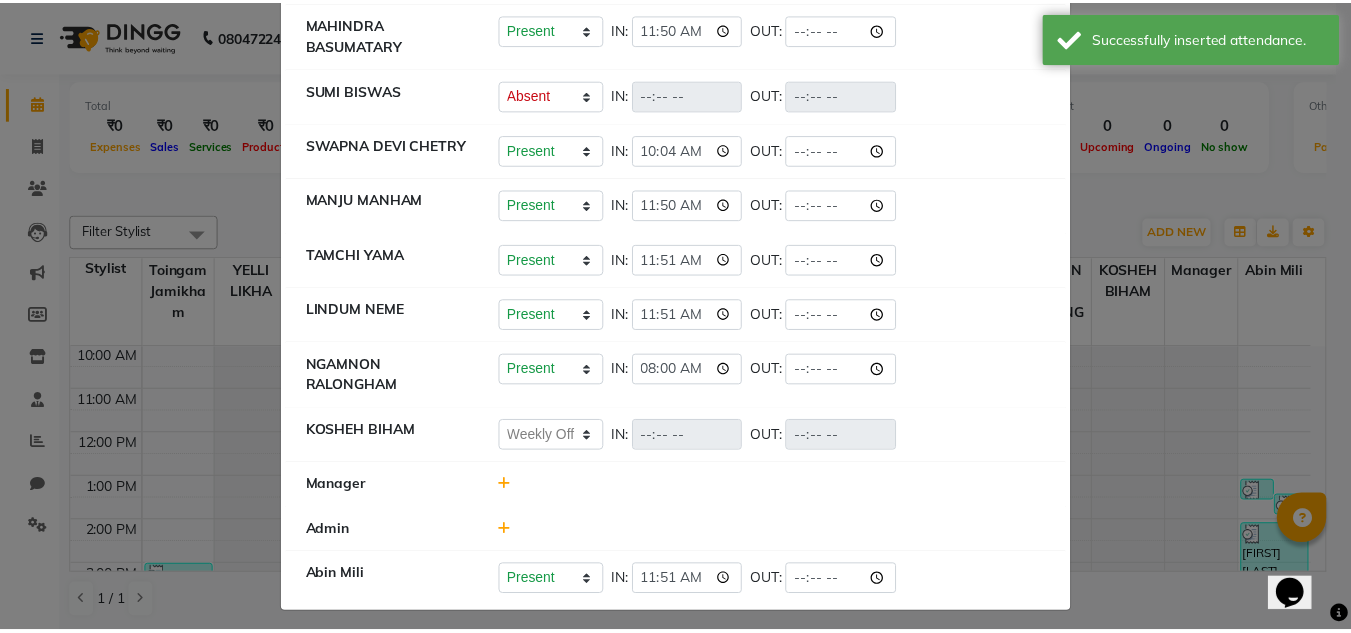 scroll, scrollTop: 0, scrollLeft: 0, axis: both 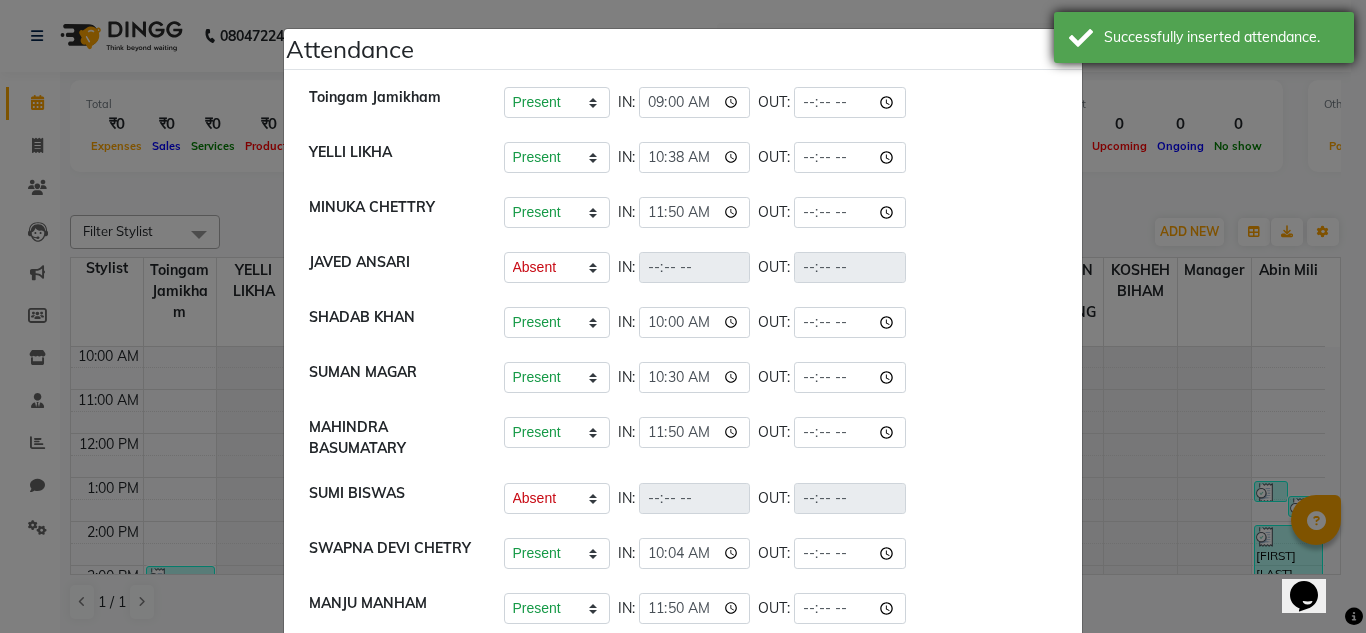 click on "Successfully inserted attendance." at bounding box center [1204, 37] 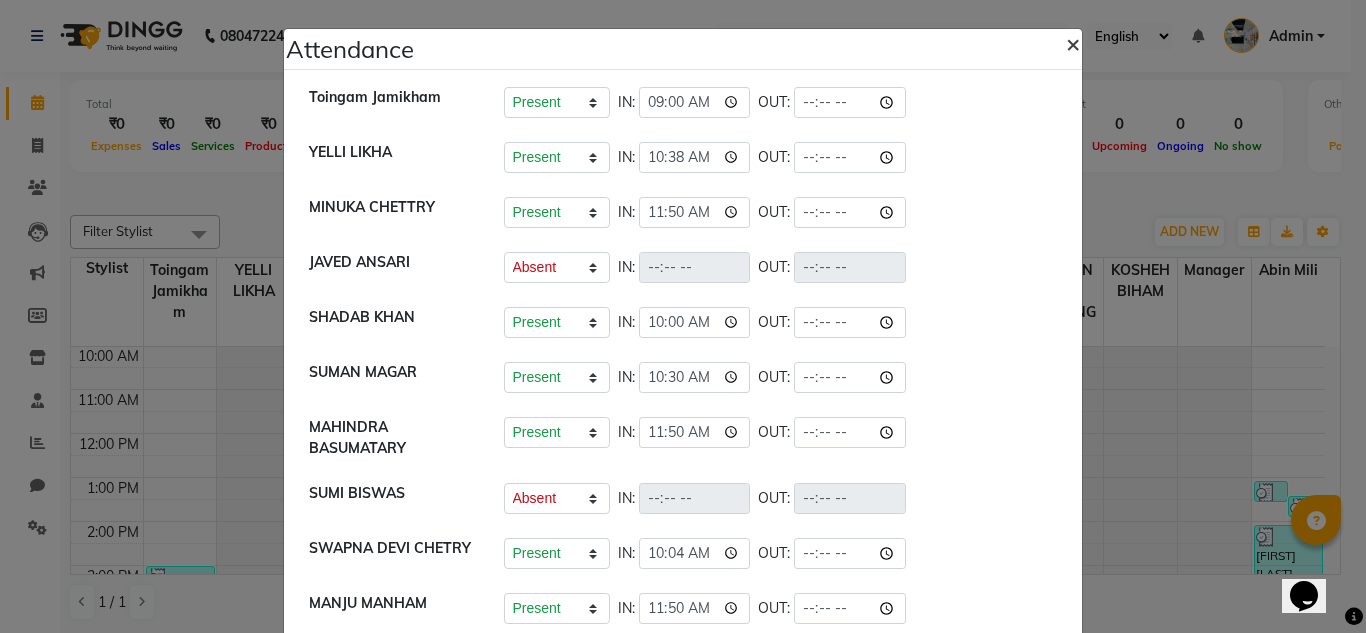 click on "×" 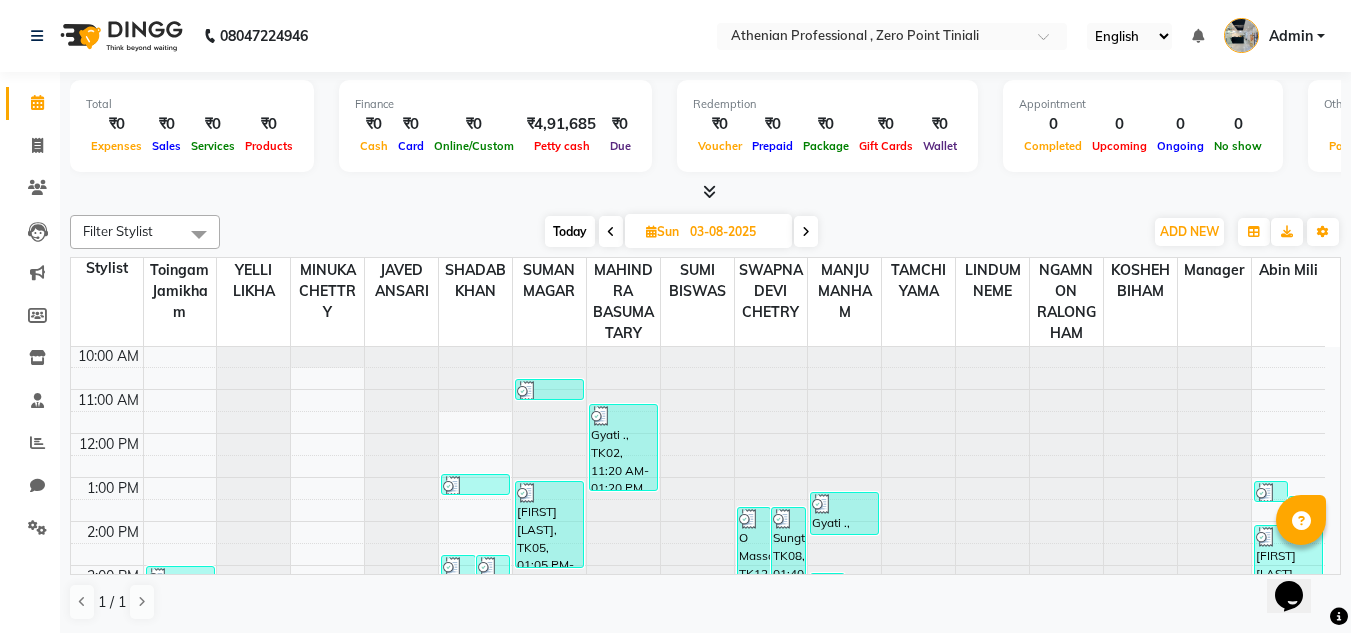 click at bounding box center (709, 191) 